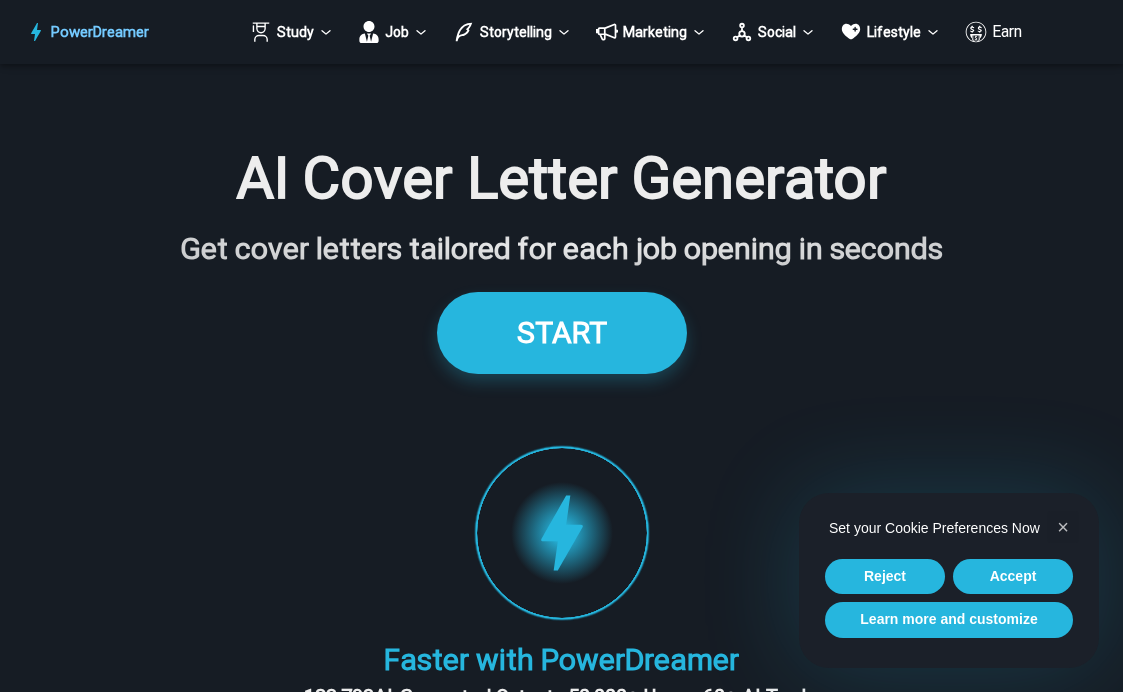 scroll, scrollTop: 0, scrollLeft: 0, axis: both 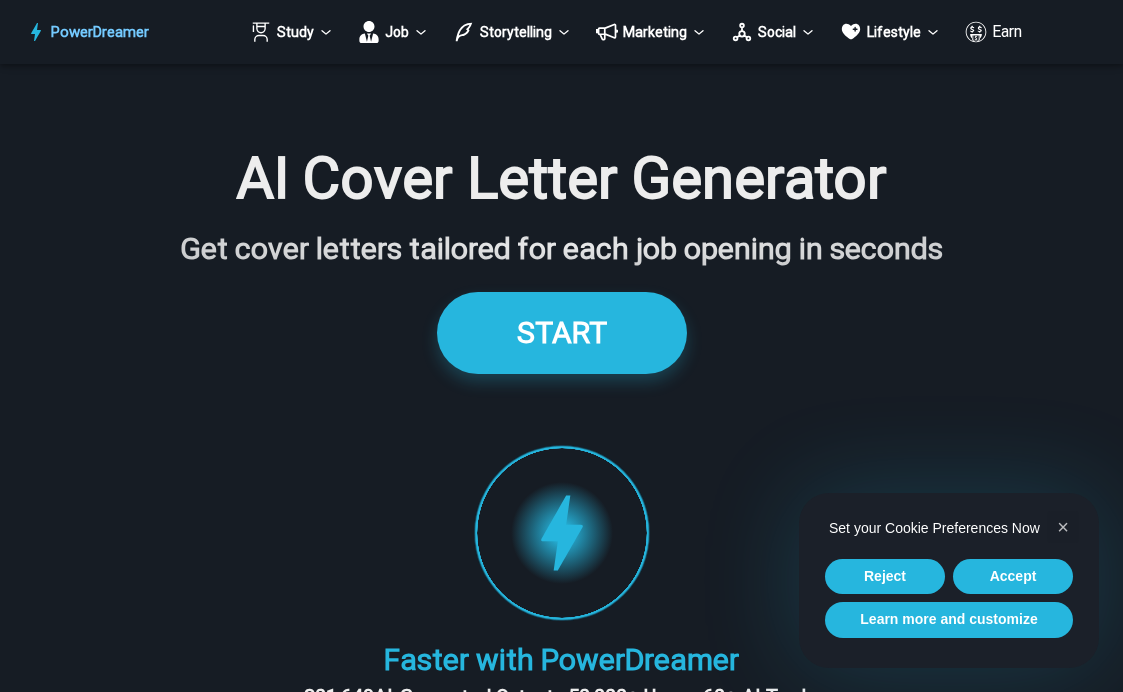 click on "START" at bounding box center [562, 332] 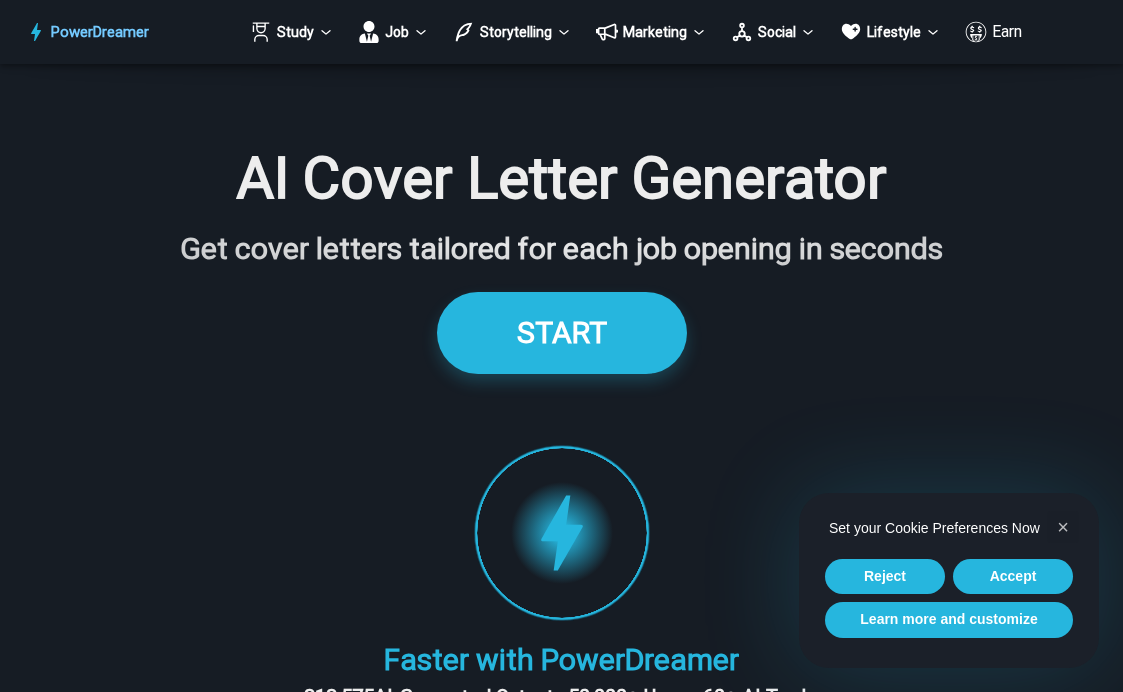 scroll, scrollTop: 2134, scrollLeft: 0, axis: vertical 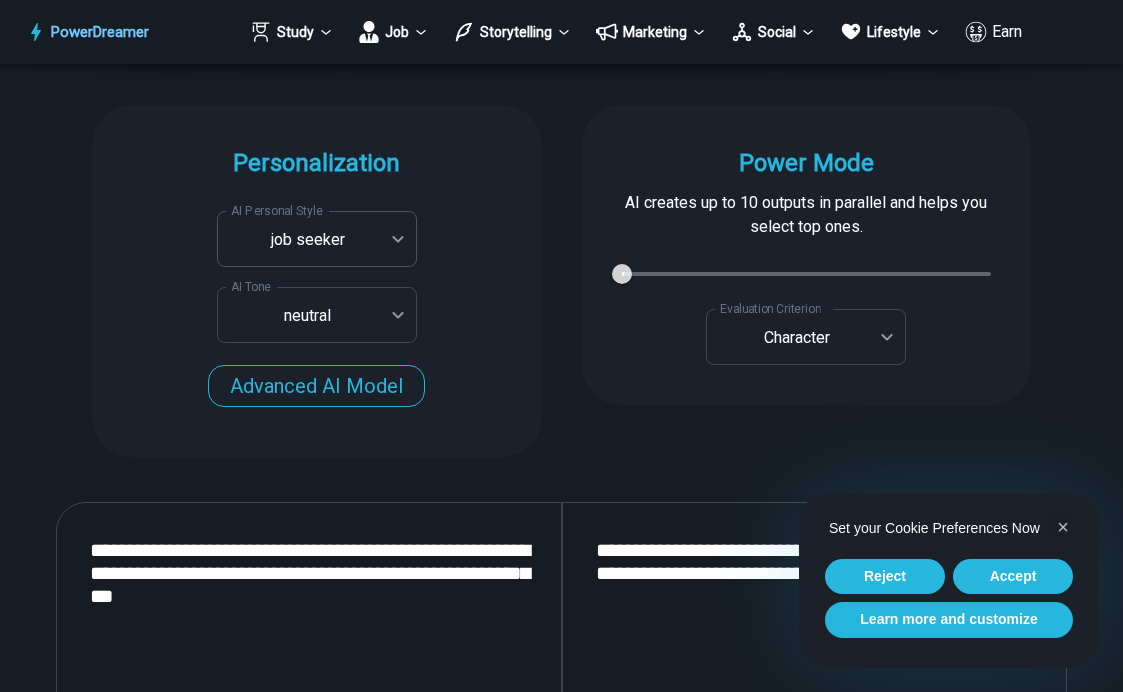 click on "PowerDreamer Study Job Storytelling Marketing Social Lifestyle Earn AI Cover Letter Generator Get cover letters tailored for each job opening in seconds START Faster with PowerDreamer 212,707  AI-Generated Outputs.  50,000+ Users. 60+ AI Tools. PowerDreamer saved me a ton of stress and even more time. Highly recommend. [PERSON_NAME] is a writer and producer with experience at Morning Rush, [US_STATE] PBS, Metro Weekly and The [US_STATE] Times I received a job offer [DATE] that your awesome website helped me get. Thank you! I will be singing your praises. [PERSON_NAME] signed up to PowerDreamer [DATE] and received his job offer [DATE] Absolutely love this program!! I'm usually hesitant to pay for anything without being able to try it for free first. However, I was desperate to get resume writing help and this program far exceeded my expectations! I have been telling anyone I know looking for a job to try it. [PERSON_NAME] [PERSON_NAME], Product Manager in E-Commerce [PERSON_NAME] [PERSON_NAME] [PERSON_NAME] AI Tone" at bounding box center (561, 1517) 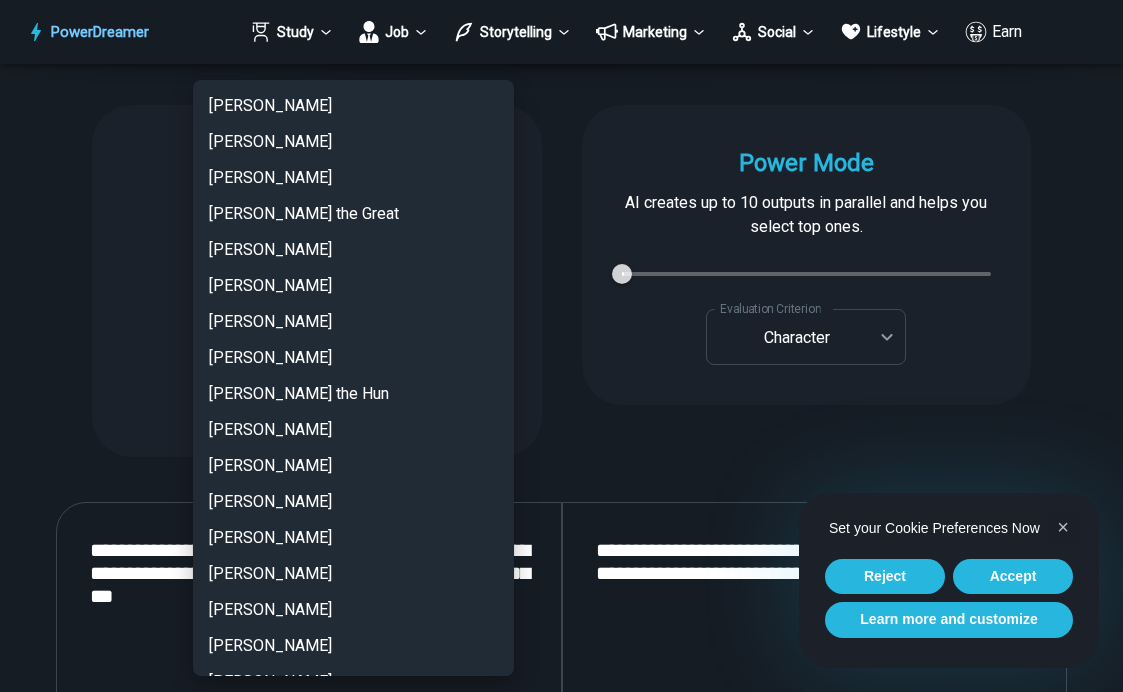 scroll, scrollTop: 4372, scrollLeft: 0, axis: vertical 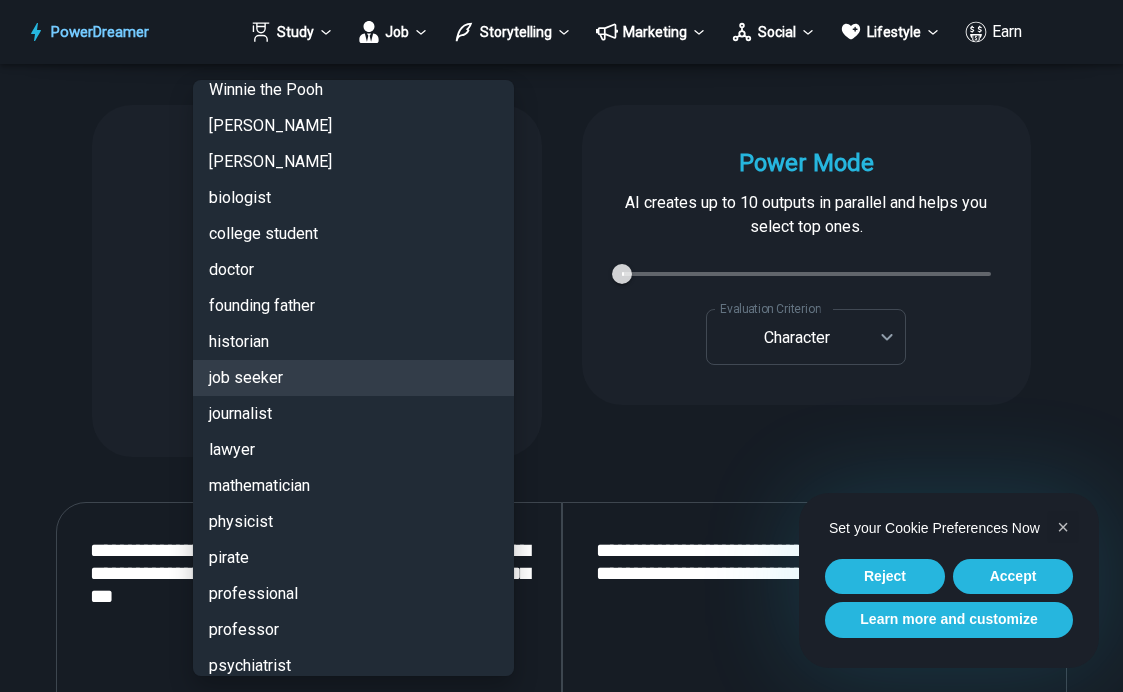 click at bounding box center (561, 346) 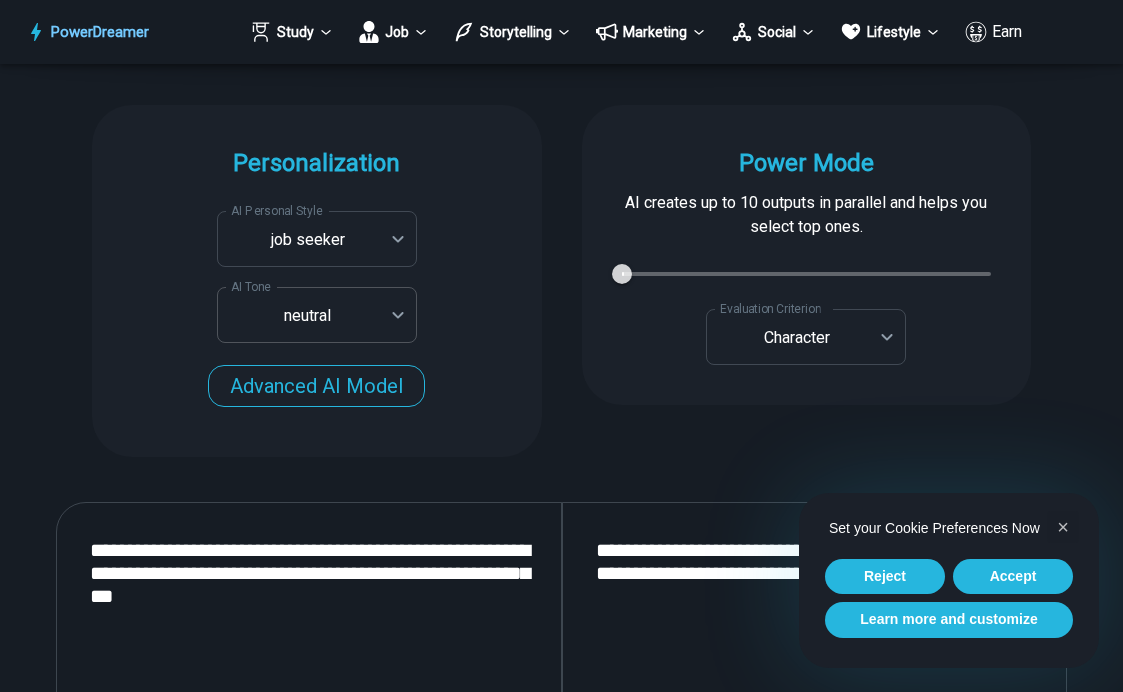click on "PowerDreamer Study Job Storytelling Marketing Social Lifestyle Earn AI Cover Letter Generator Get cover letters tailored for each job opening in seconds START Faster with PowerDreamer 212,707  AI-Generated Outputs.  50,000+ Users. 60+ AI Tools. PowerDreamer saved me a ton of stress and even more time. Highly recommend. [PERSON_NAME] is a writer and producer with experience at Morning Rush, [US_STATE] PBS, Metro Weekly and The [US_STATE] Times I received a job offer [DATE] that your awesome website helped me get. Thank you! I will be singing your praises. [PERSON_NAME] signed up to PowerDreamer [DATE] and received his job offer [DATE] Absolutely love this program!! I'm usually hesitant to pay for anything without being able to try it for free first. However, I was desperate to get resume writing help and this program far exceeded my expectations! I have been telling anyone I know looking for a job to try it. [PERSON_NAME] [PERSON_NAME], Product Manager in E-Commerce [PERSON_NAME] [PERSON_NAME] [PERSON_NAME] AI Tone" at bounding box center [561, 1517] 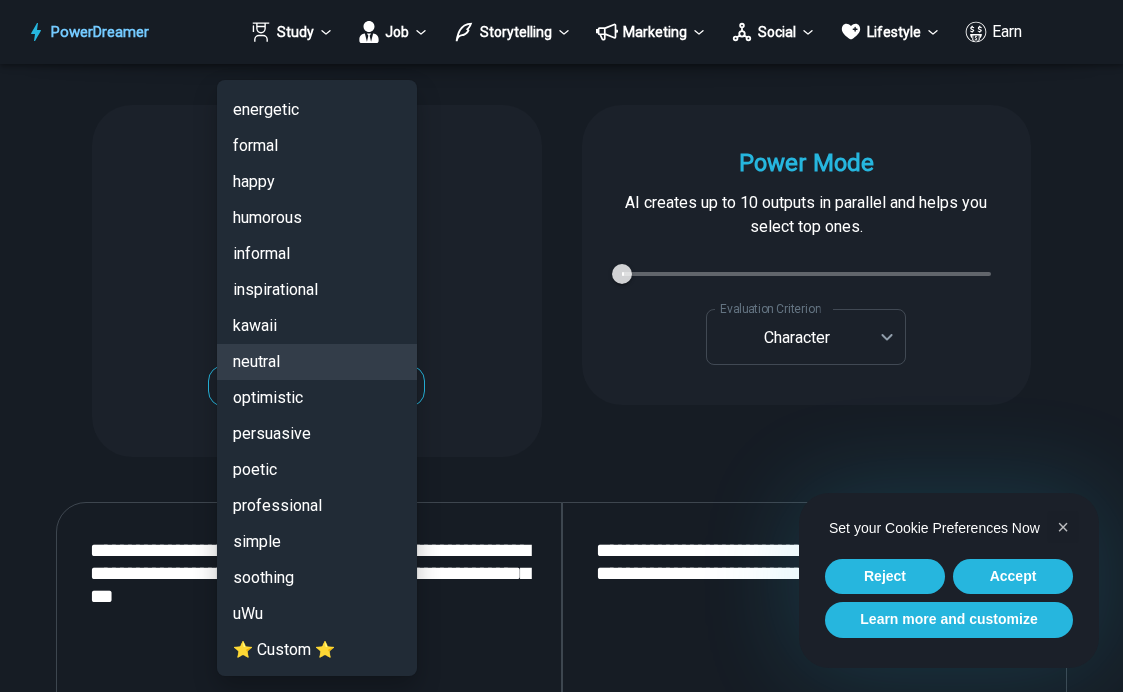 scroll, scrollTop: 0, scrollLeft: 0, axis: both 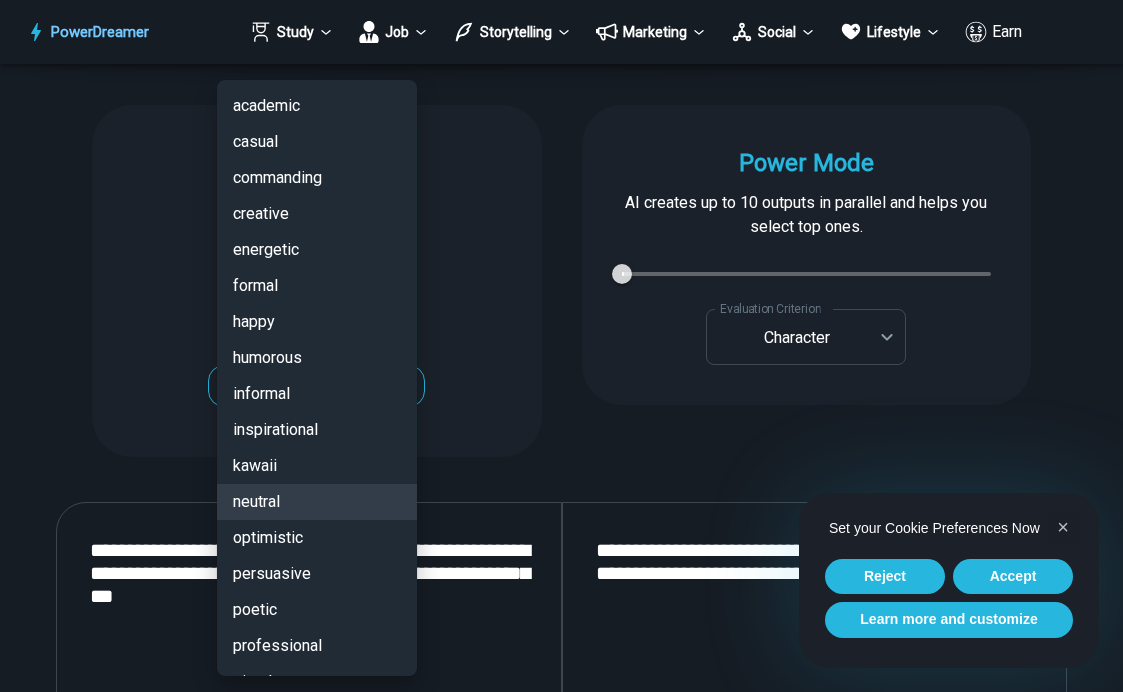 click on "energetic" at bounding box center [317, 250] 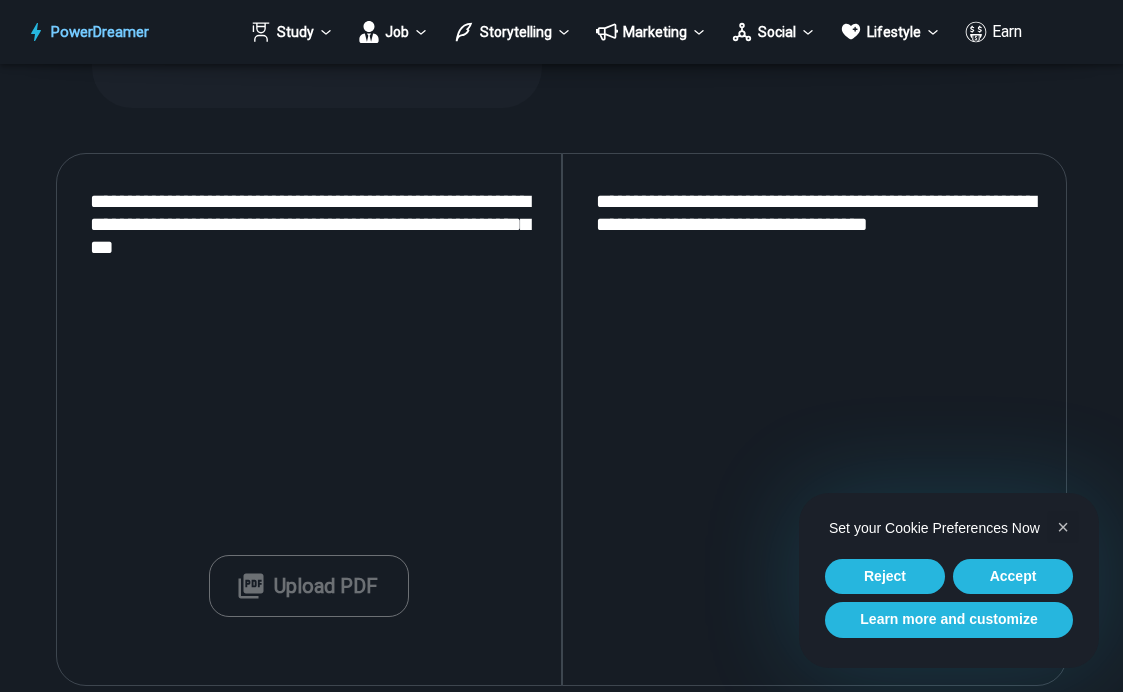 scroll, scrollTop: 2486, scrollLeft: 0, axis: vertical 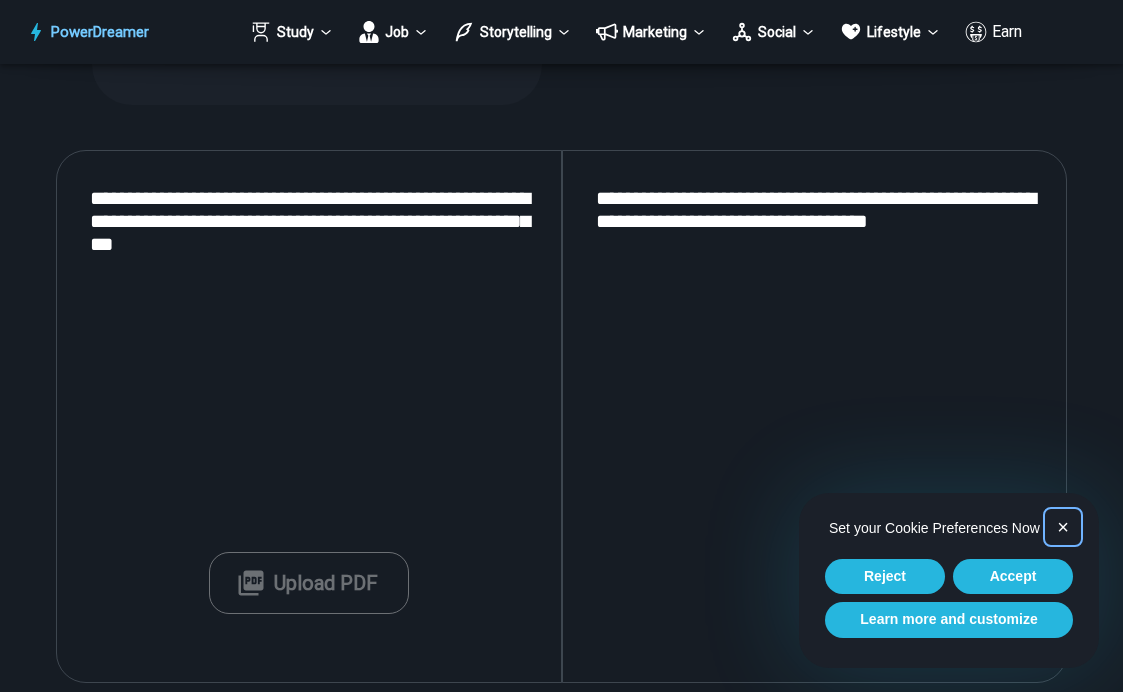 click on "×" at bounding box center [1063, 527] 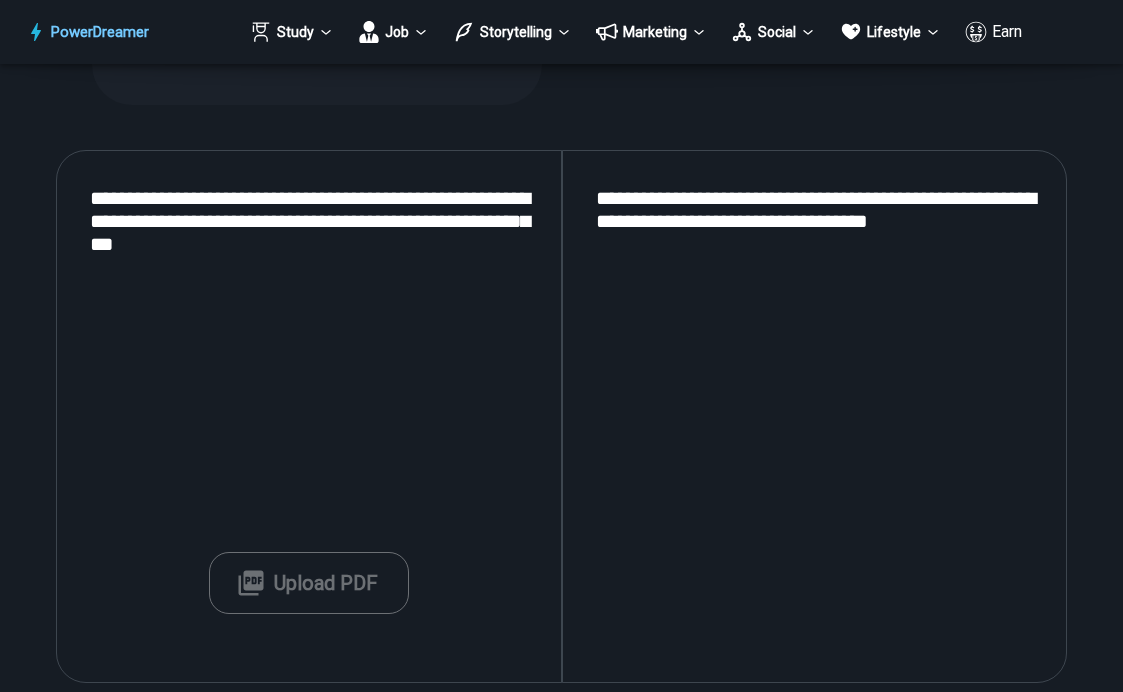 click on "**********" at bounding box center [308, 417] 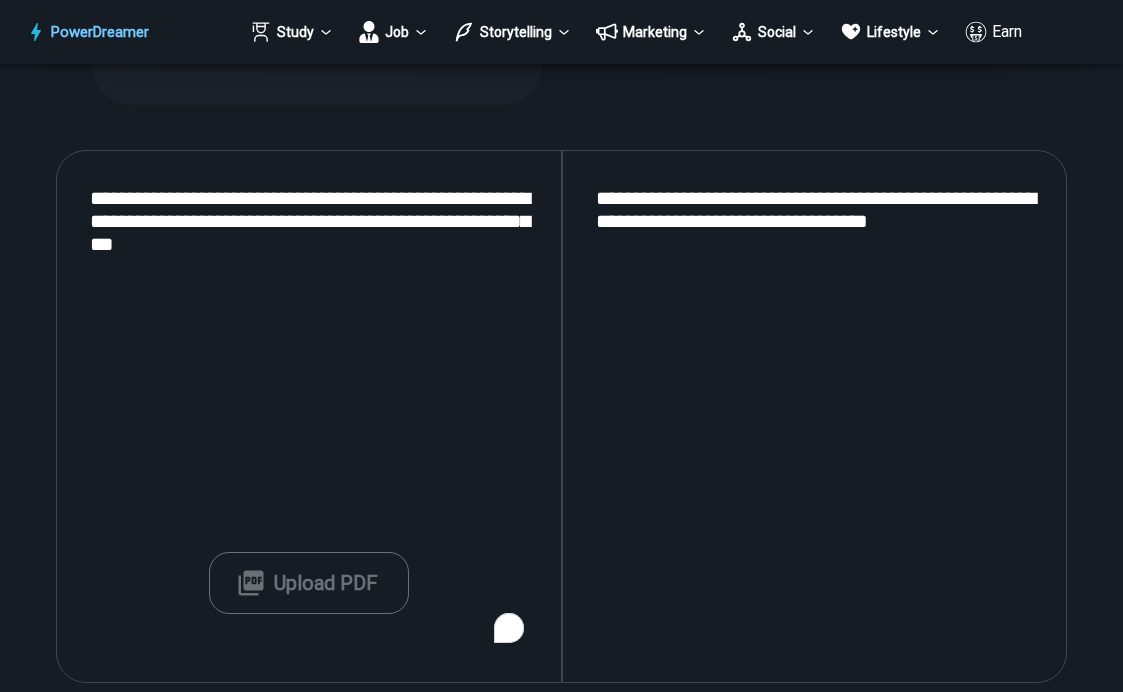 paste on "**********" 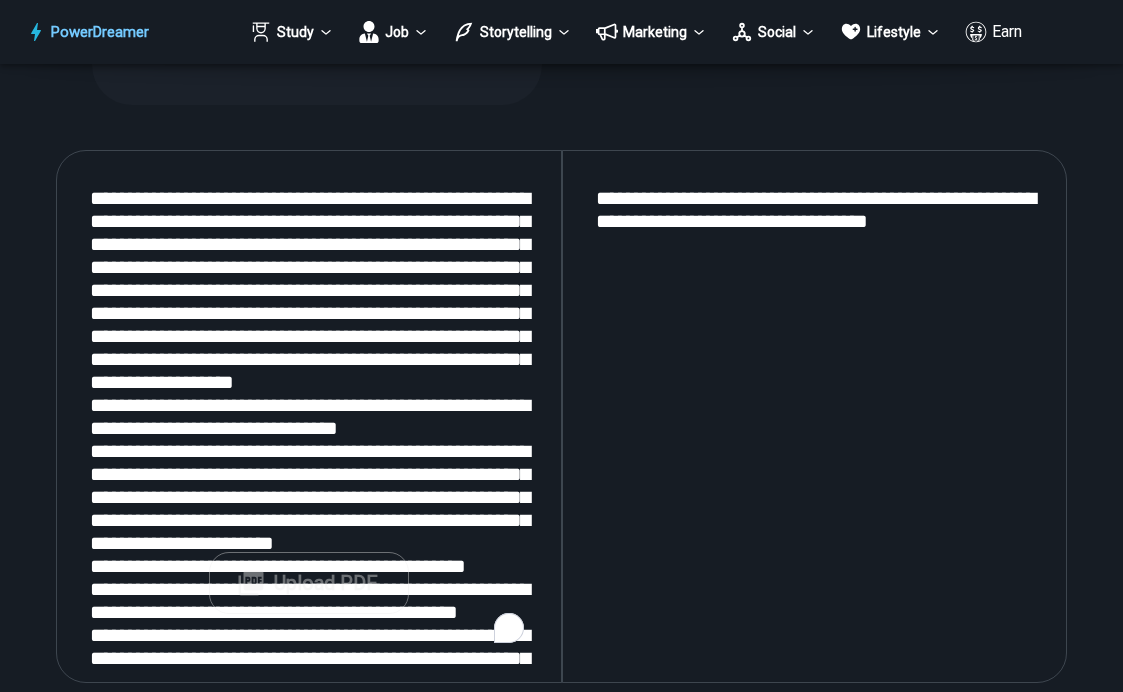 scroll, scrollTop: 1981, scrollLeft: 0, axis: vertical 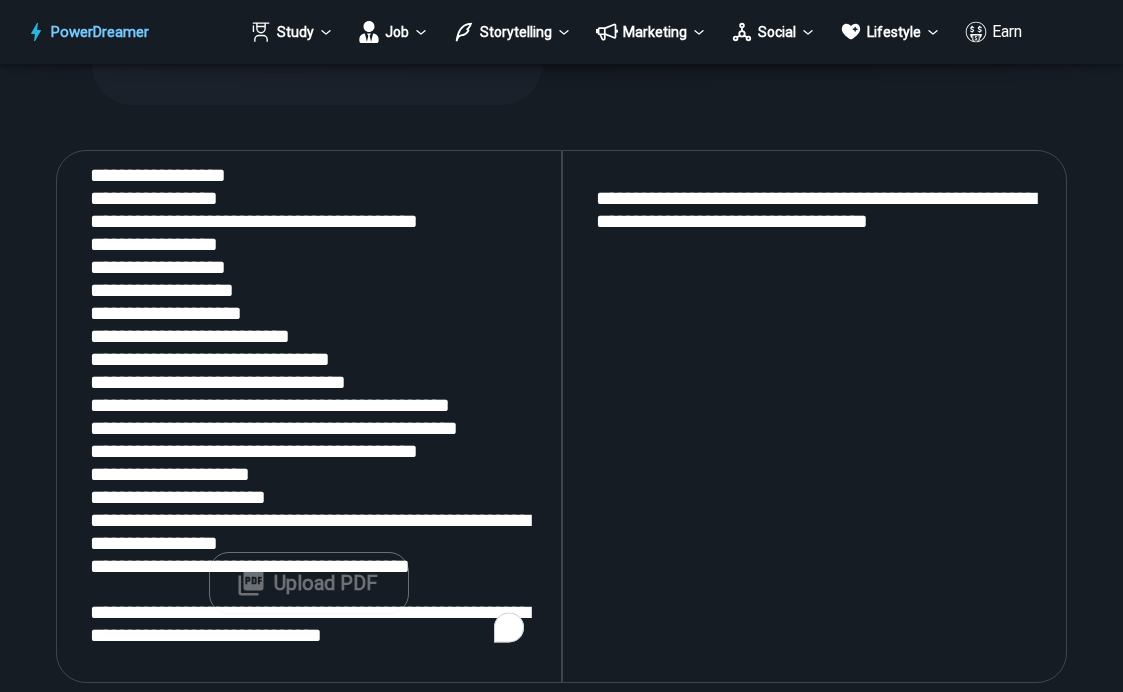 type on "**********" 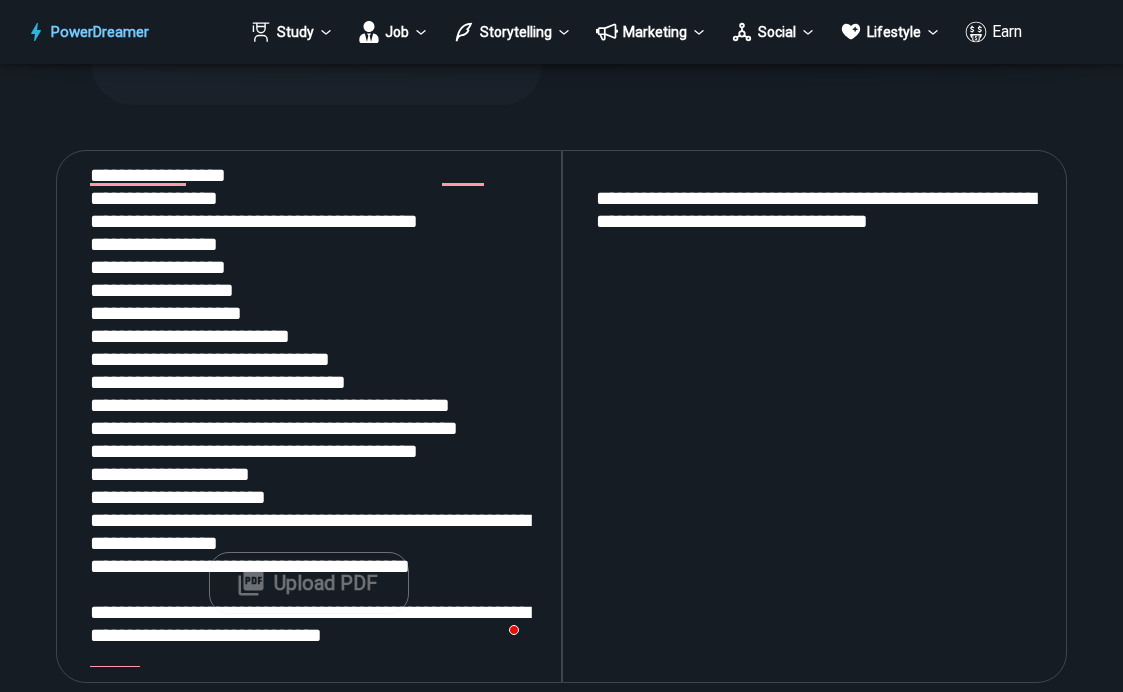 scroll, scrollTop: 1981, scrollLeft: 0, axis: vertical 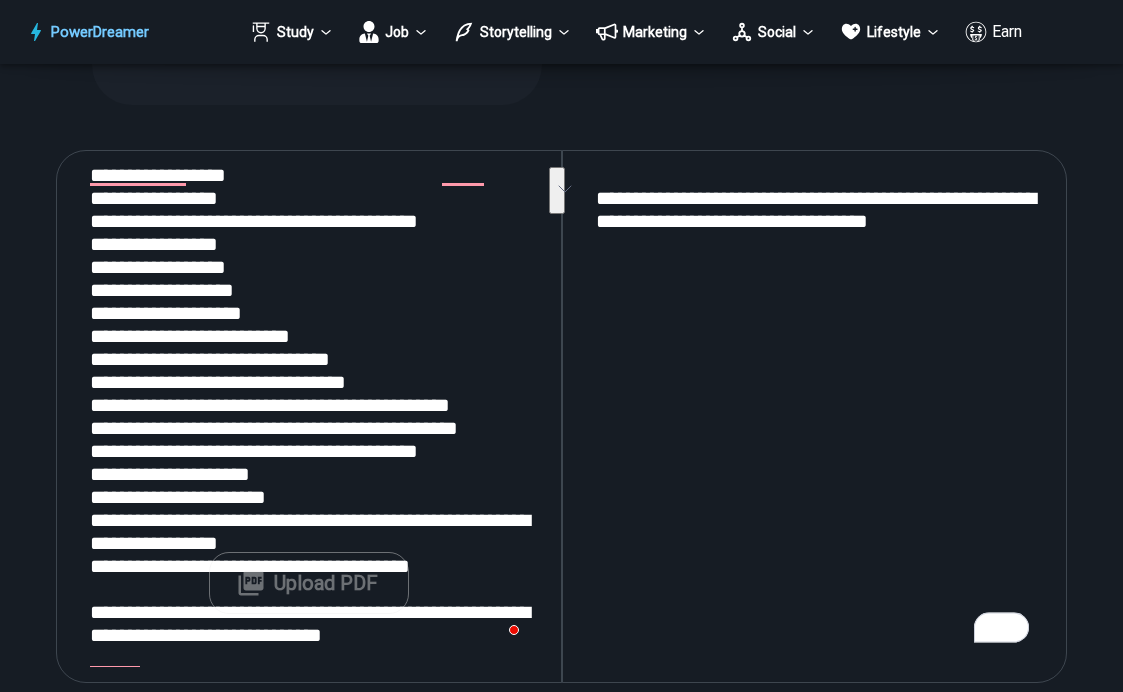 paste on "**********" 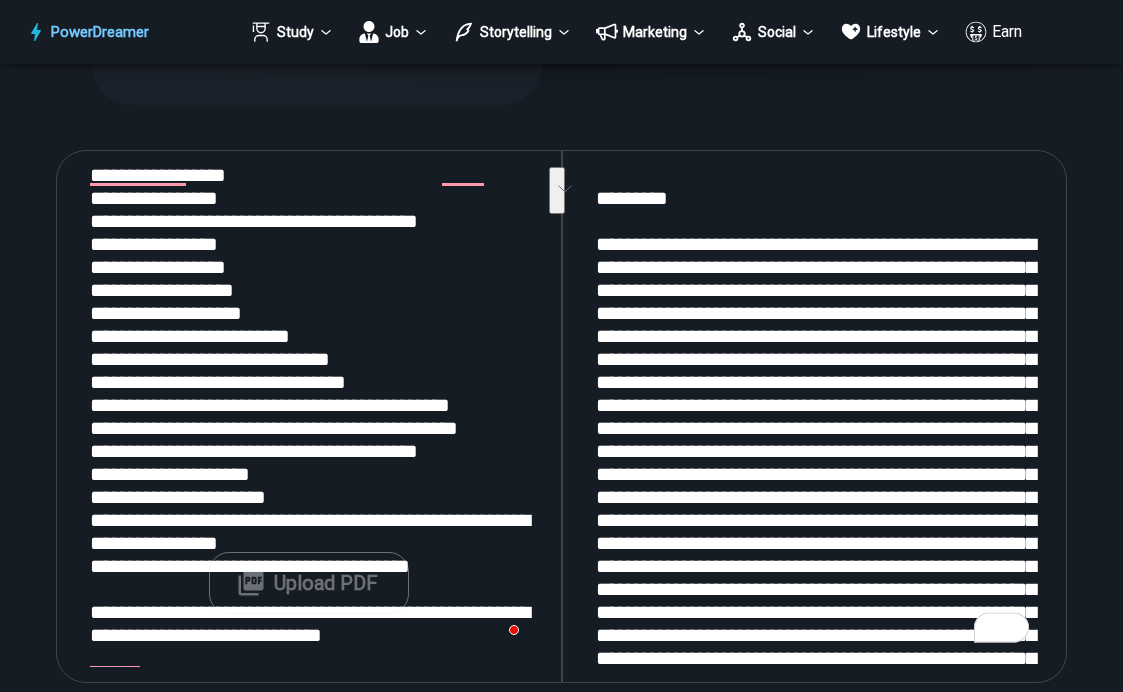 scroll, scrollTop: 2809, scrollLeft: 0, axis: vertical 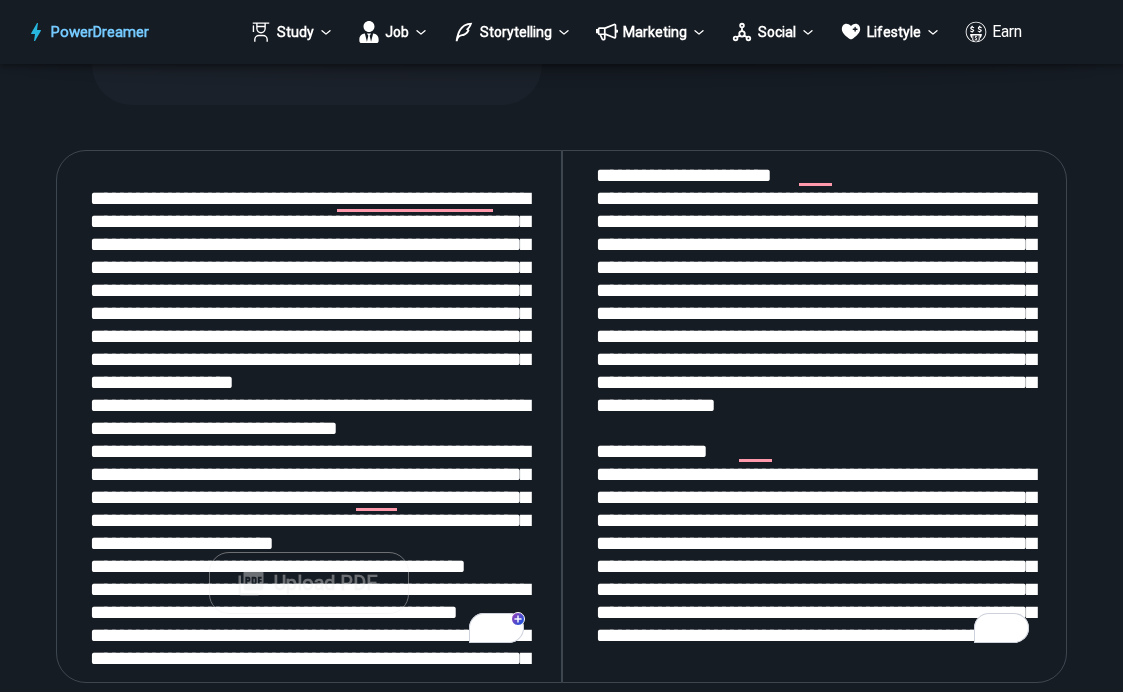 type on "**********" 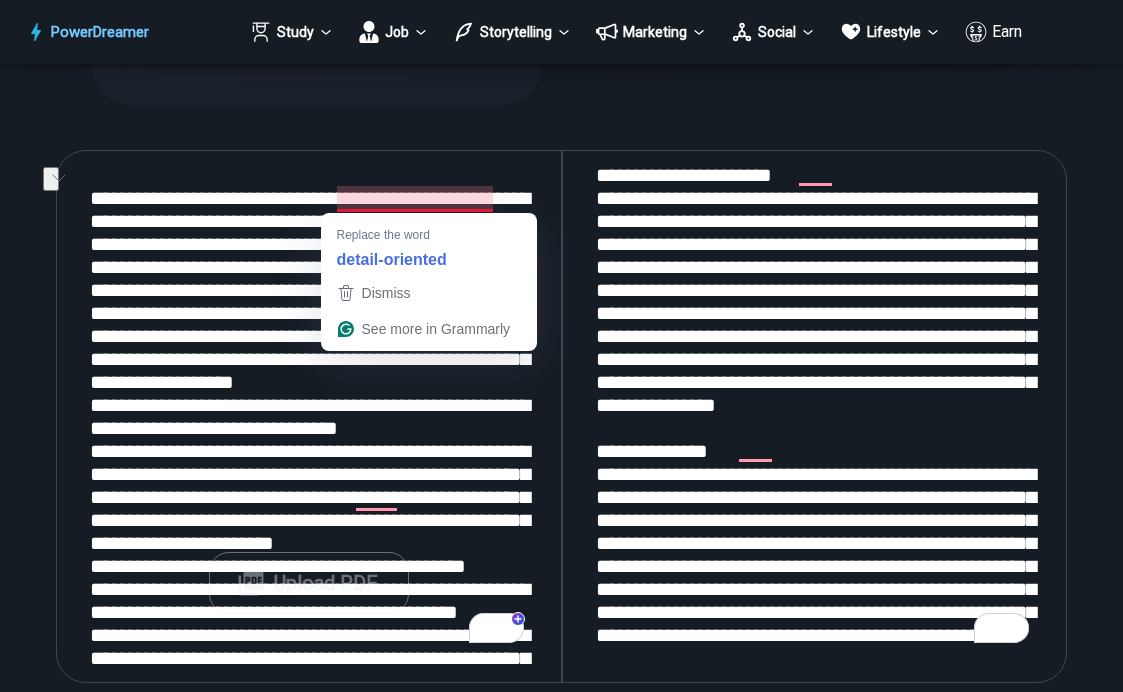 drag, startPoint x: 92, startPoint y: 195, endPoint x: 336, endPoint y: 201, distance: 244.07376 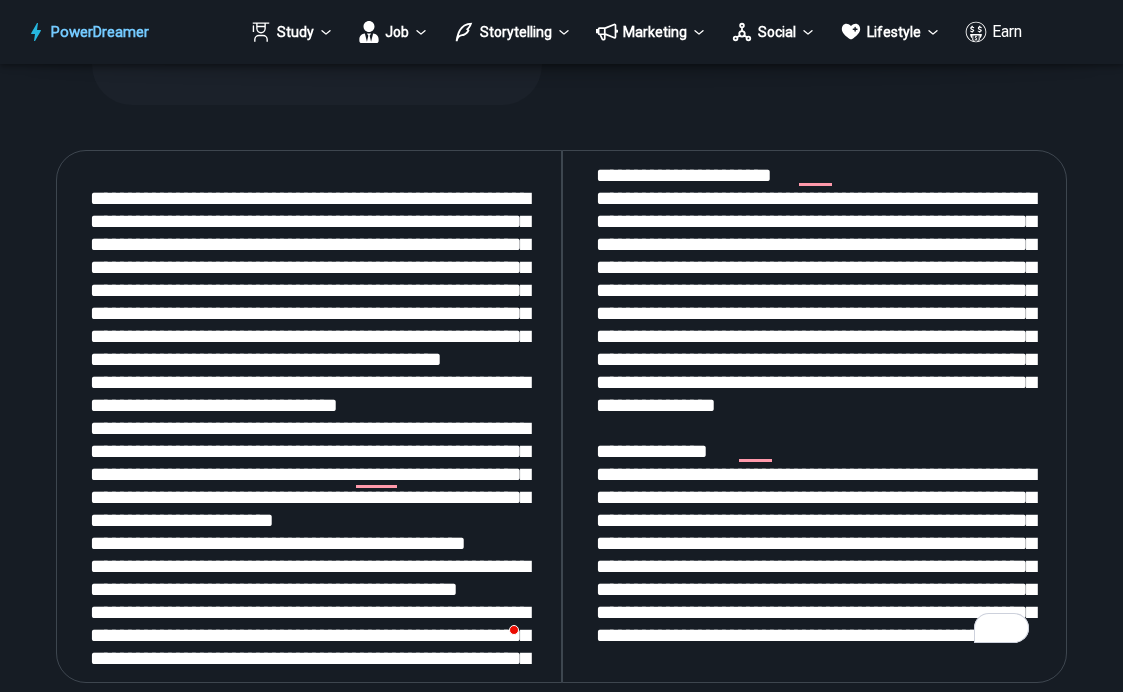 scroll, scrollTop: 9, scrollLeft: 0, axis: vertical 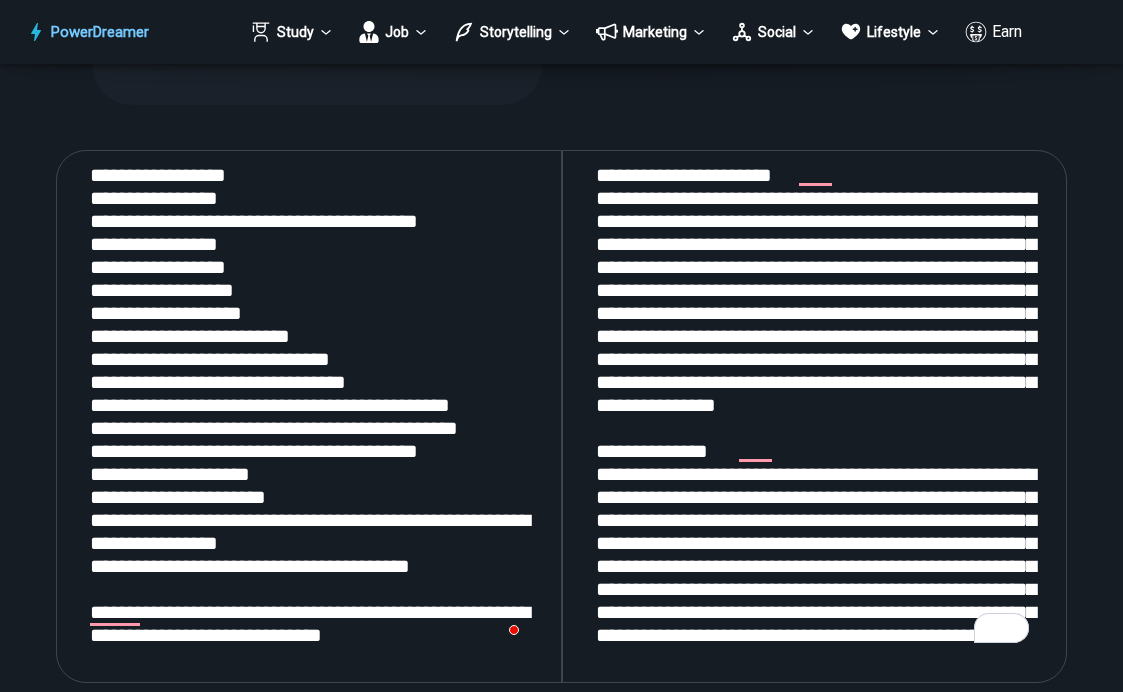 drag, startPoint x: 422, startPoint y: 639, endPoint x: 82, endPoint y: 614, distance: 340.91788 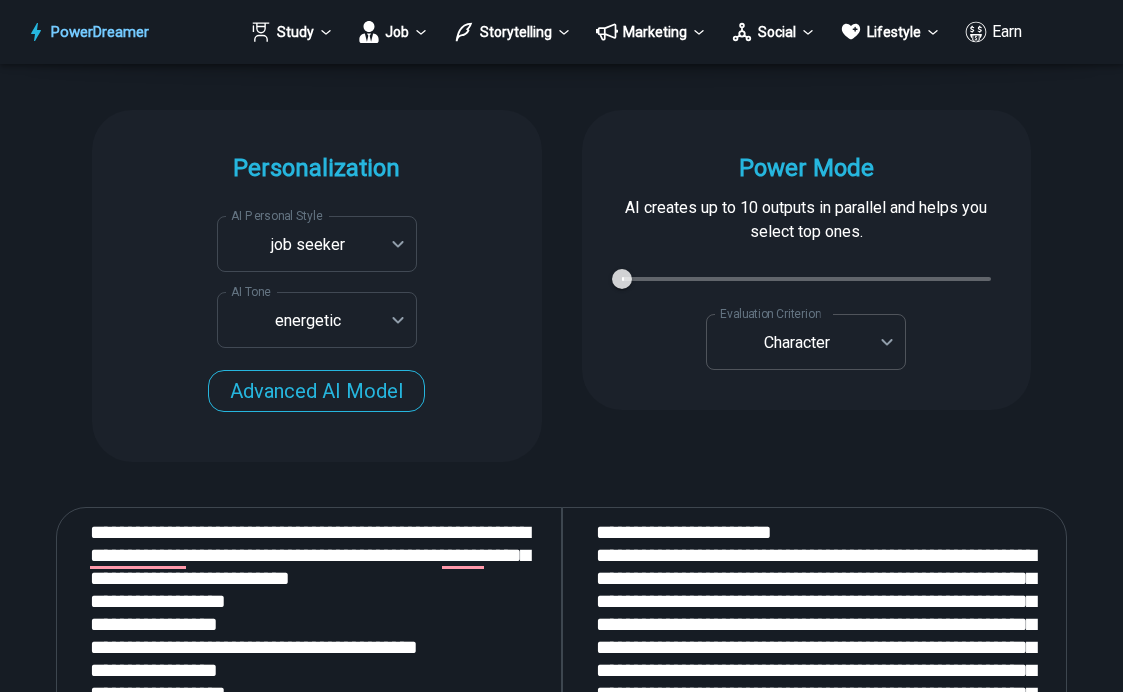 type on "**********" 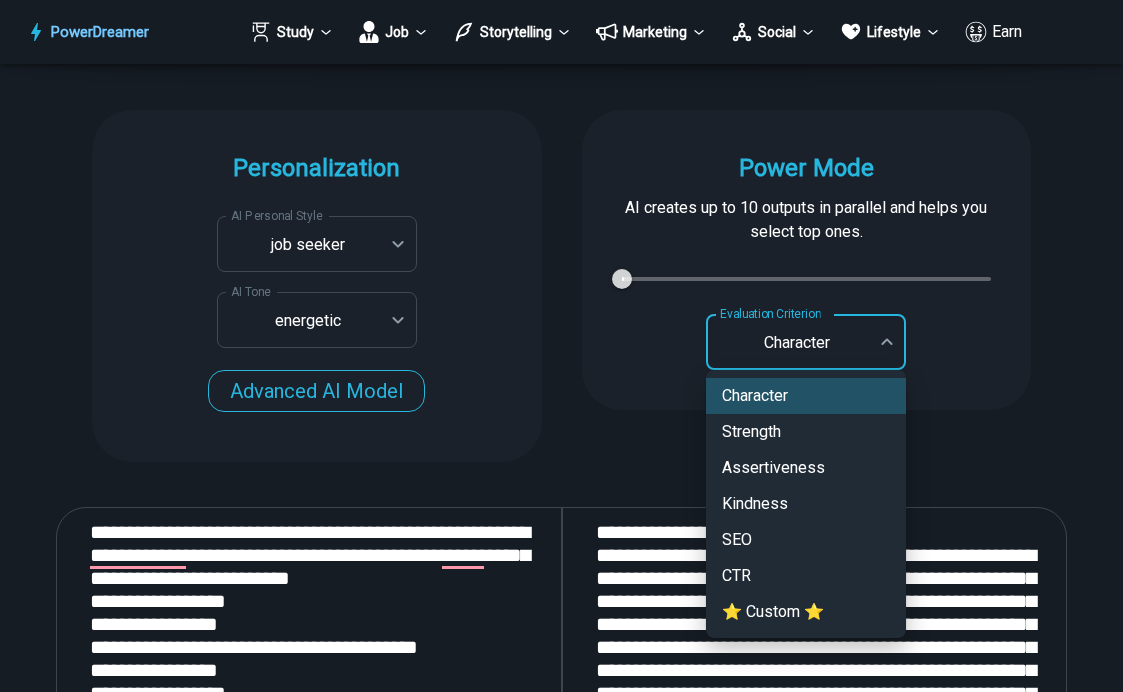 click at bounding box center [561, 346] 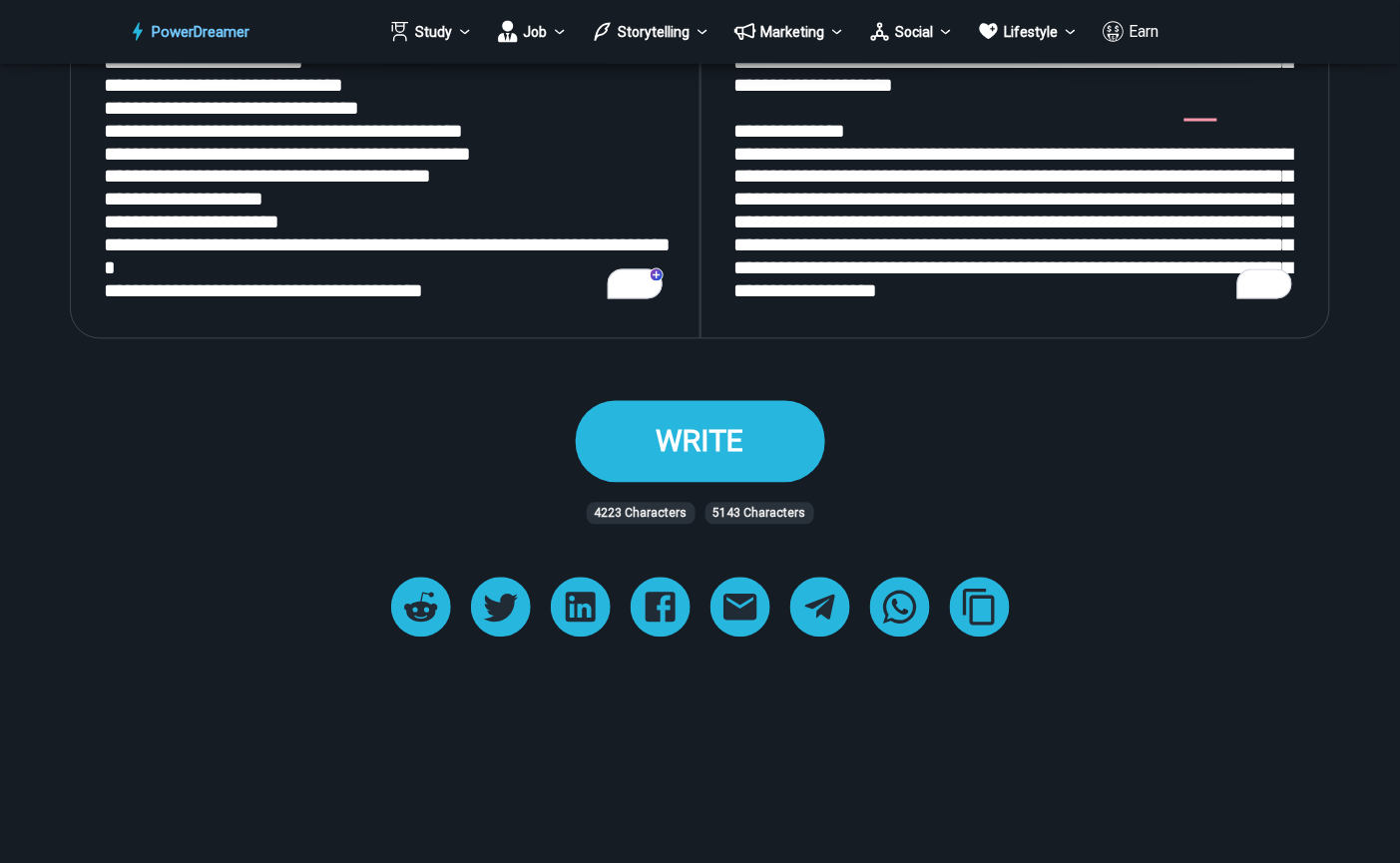 click on "WRITE" at bounding box center (700, 441) 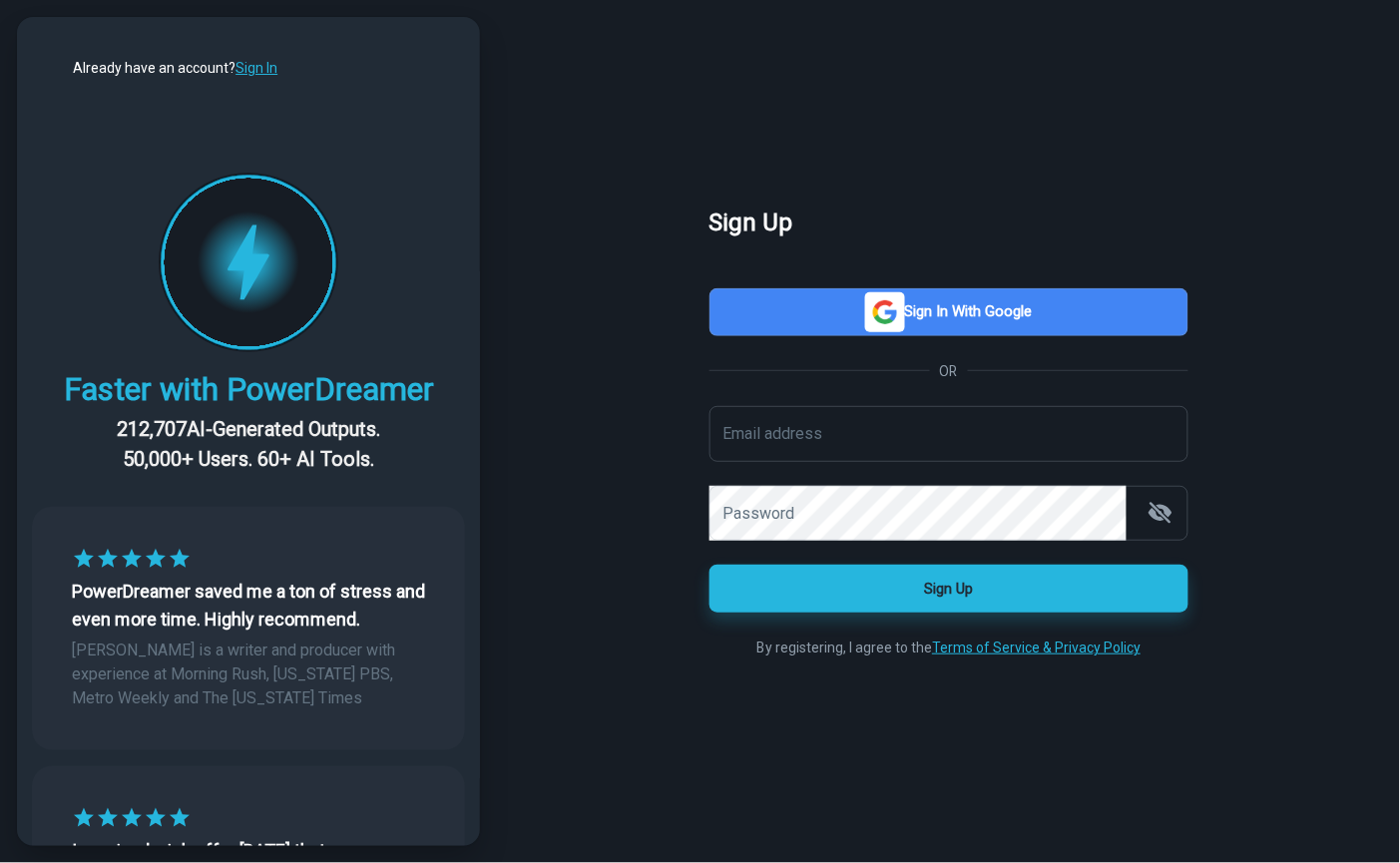 click on "Sign in with Google" at bounding box center (949, 312) 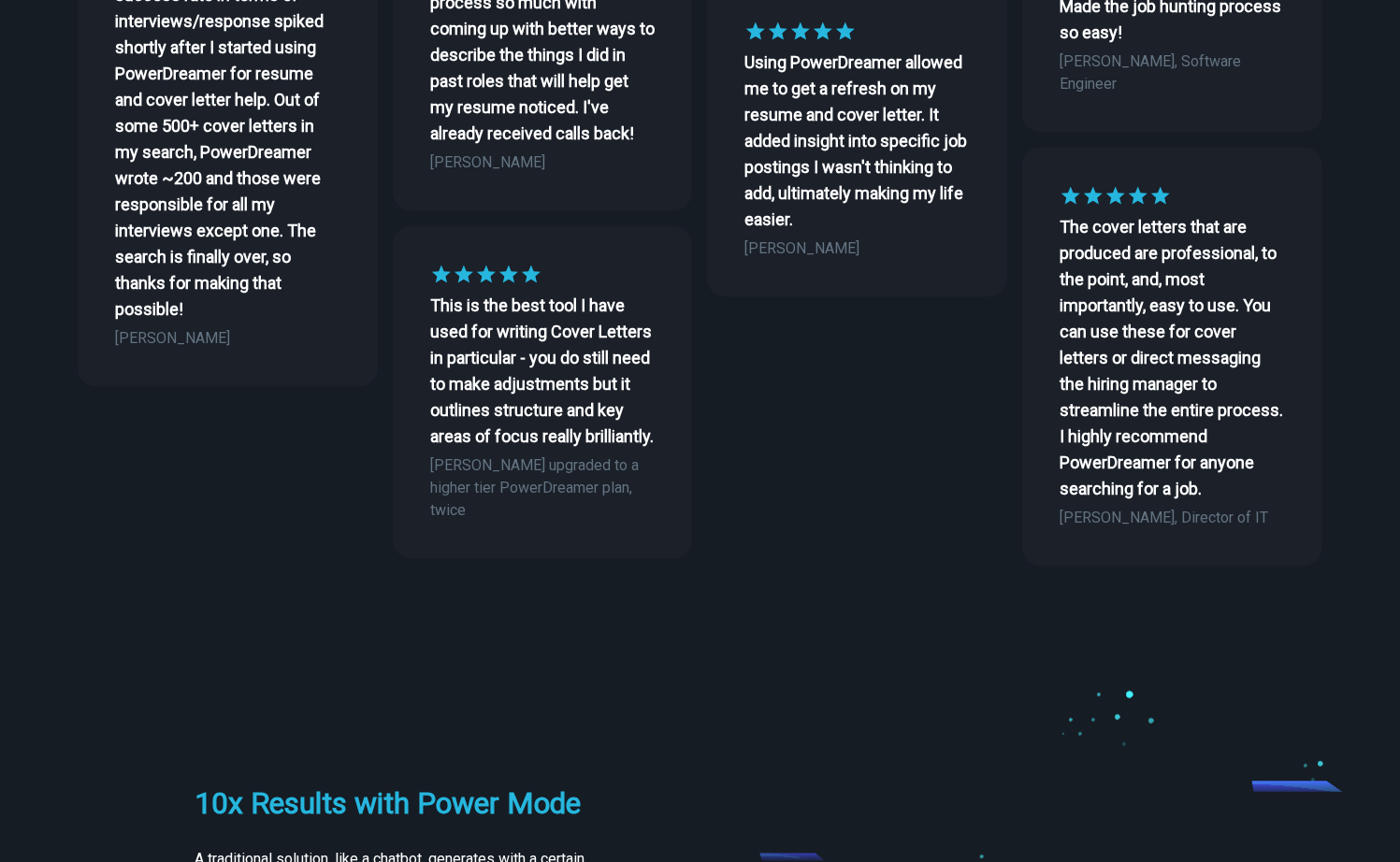 scroll, scrollTop: 0, scrollLeft: 0, axis: both 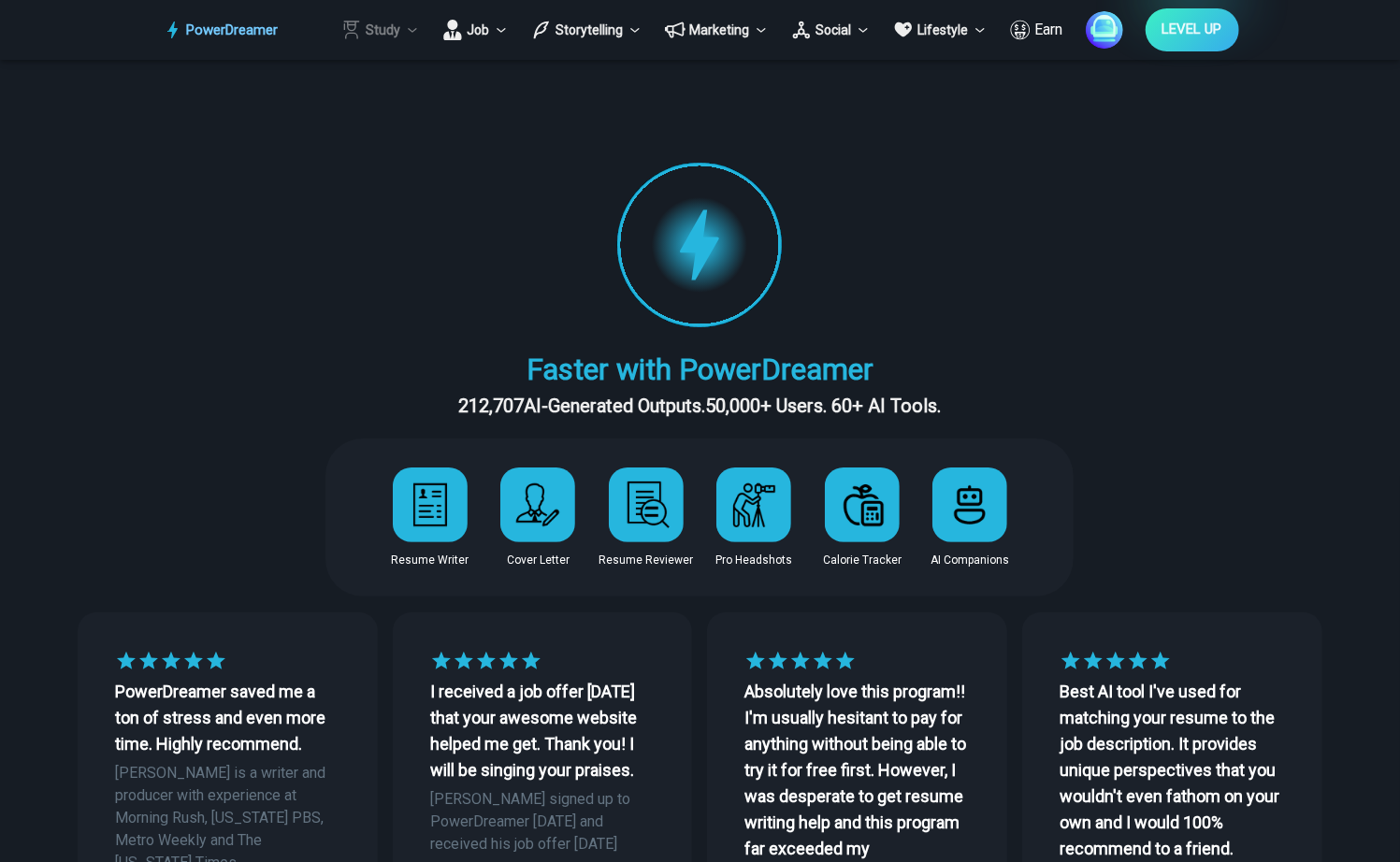 click 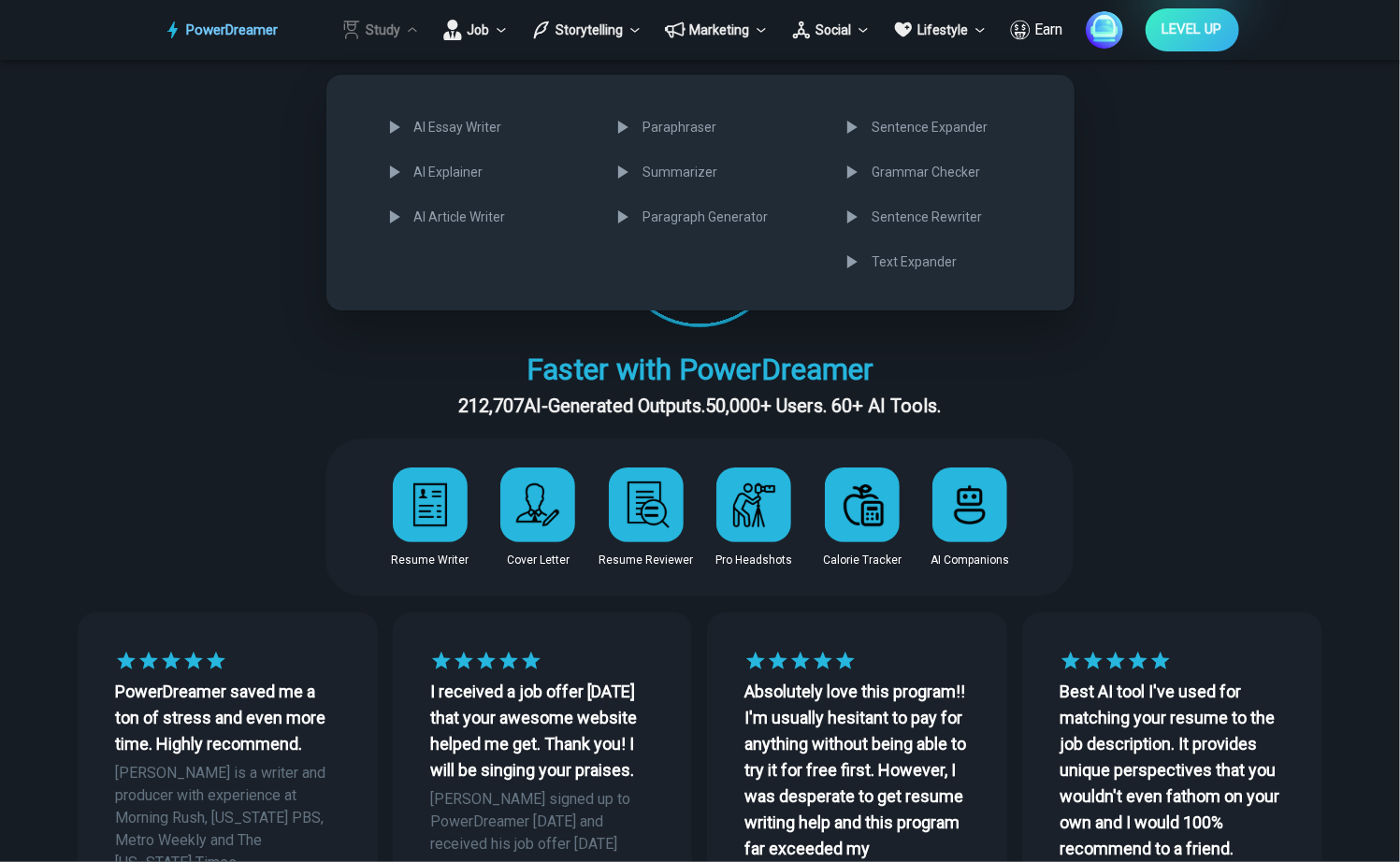 click at bounding box center [700, 431] 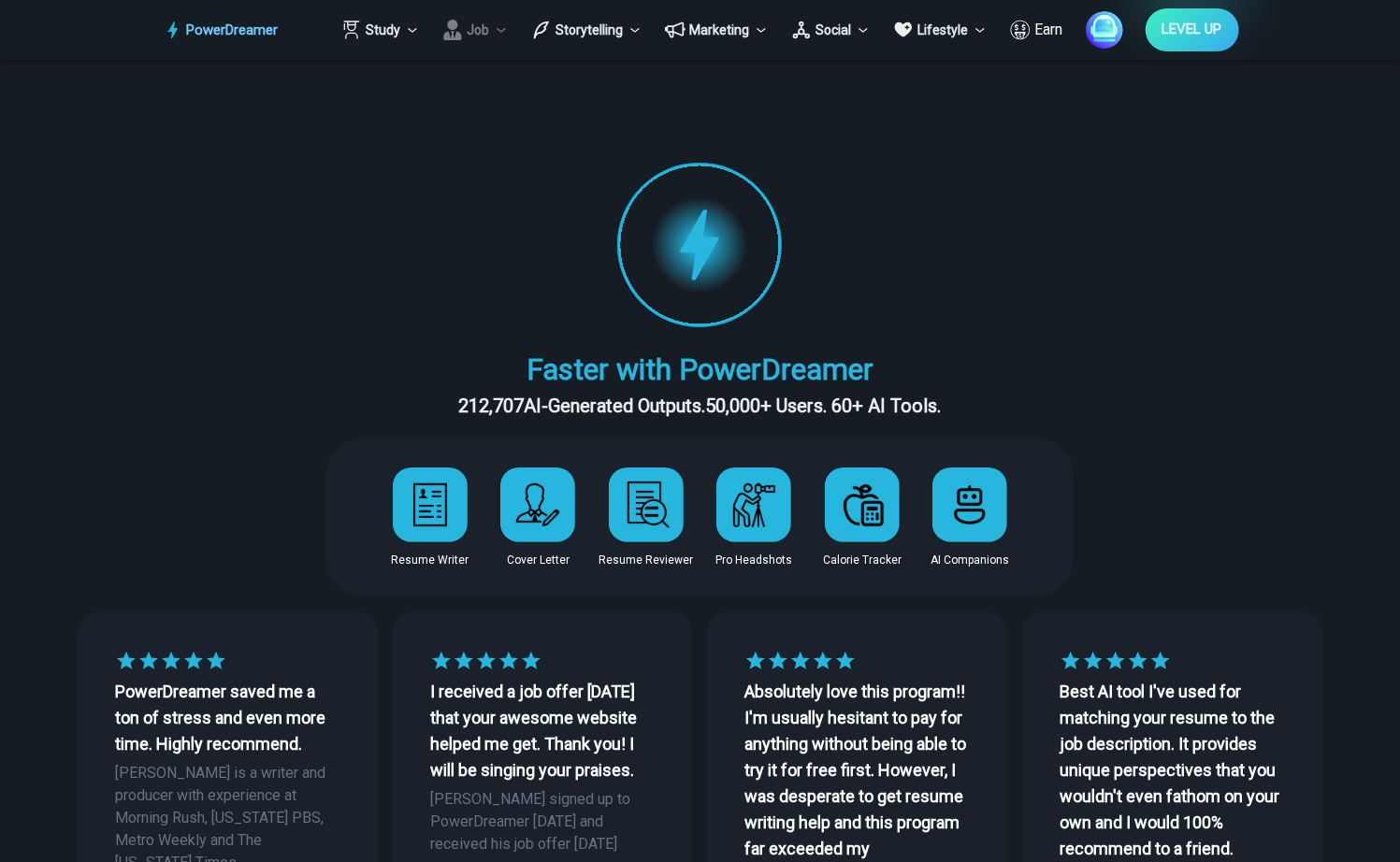 click on "Job" at bounding box center (475, 30) 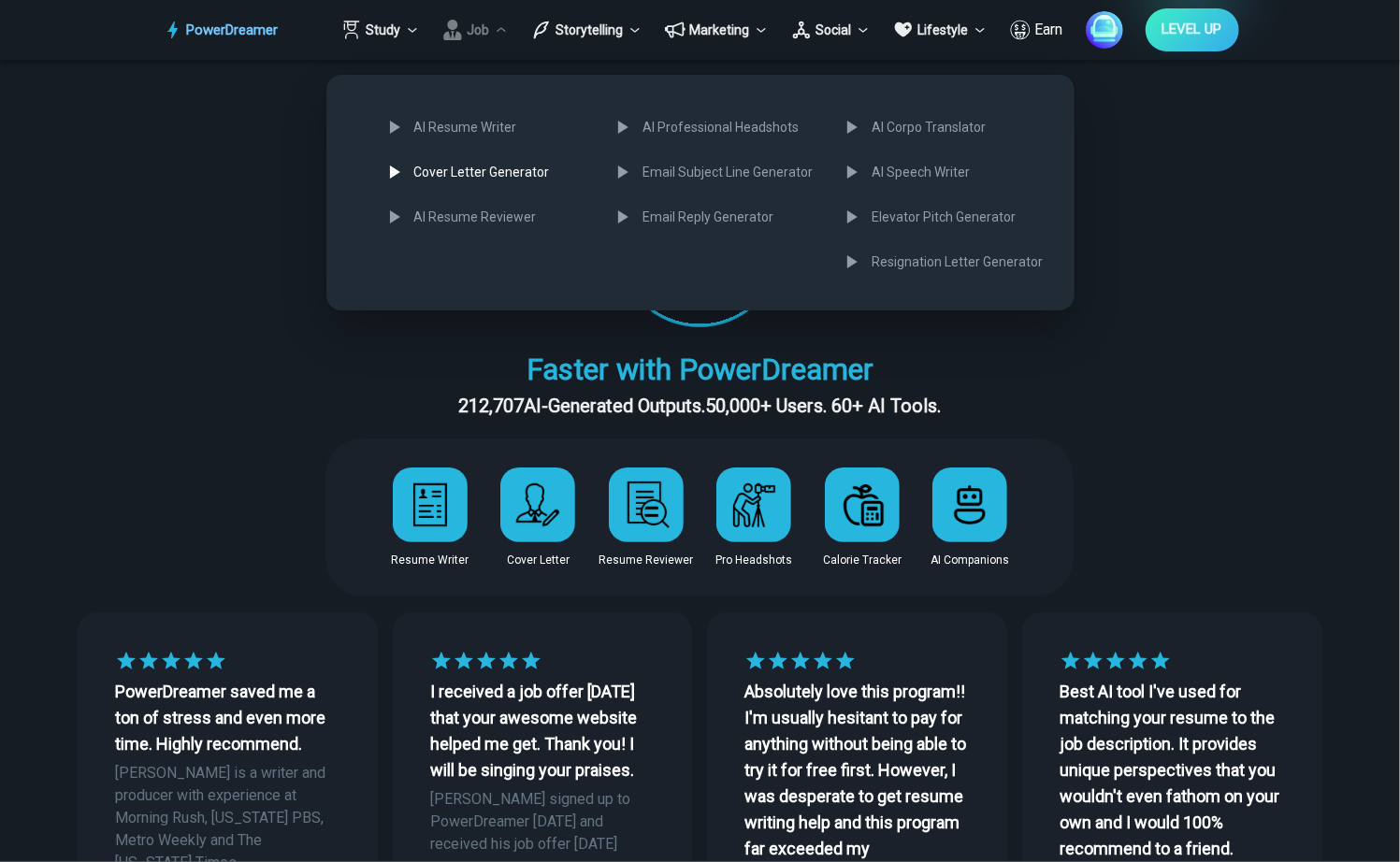 click on "Cover Letter Generator" at bounding box center [485, 172] 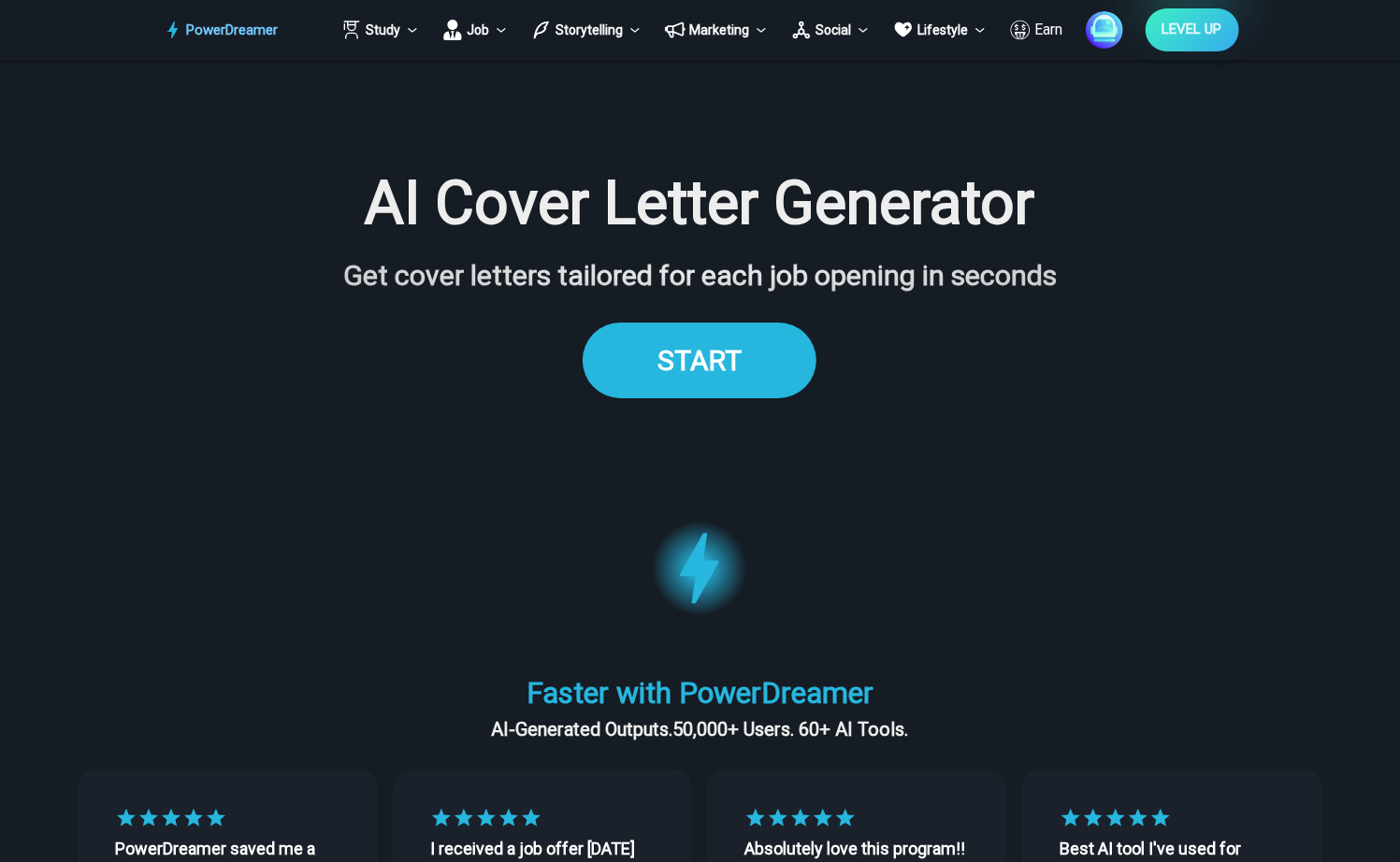 click on "START" at bounding box center [700, 360] 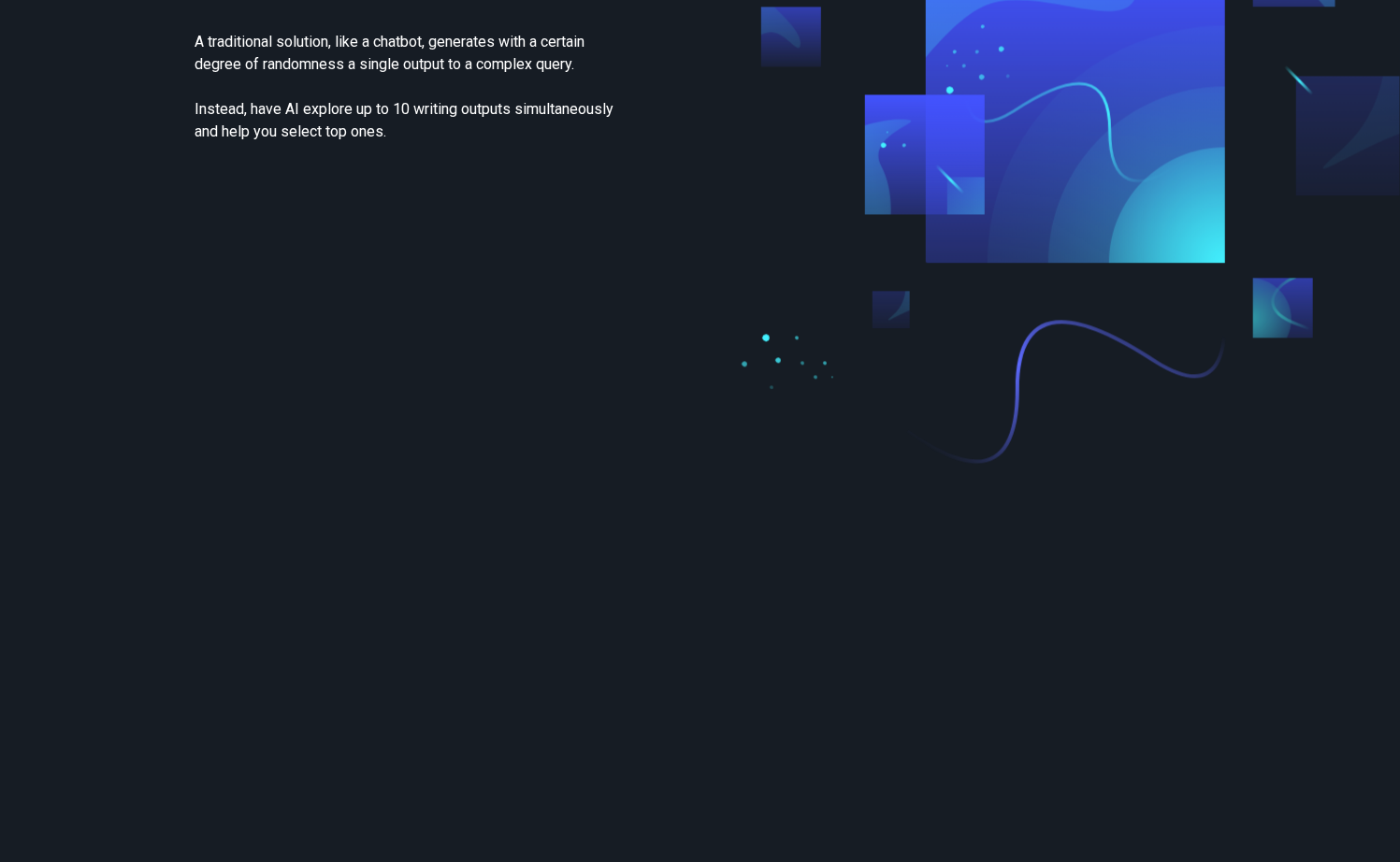 scroll, scrollTop: 2555, scrollLeft: 0, axis: vertical 